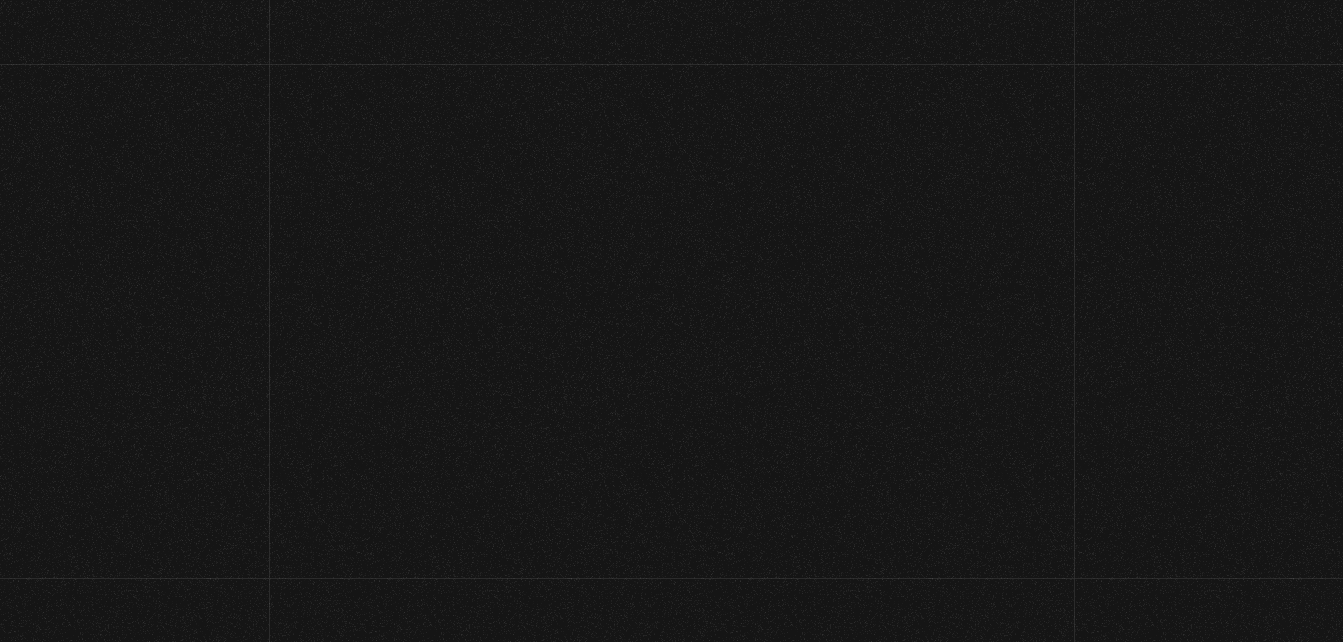 scroll, scrollTop: 0, scrollLeft: 0, axis: both 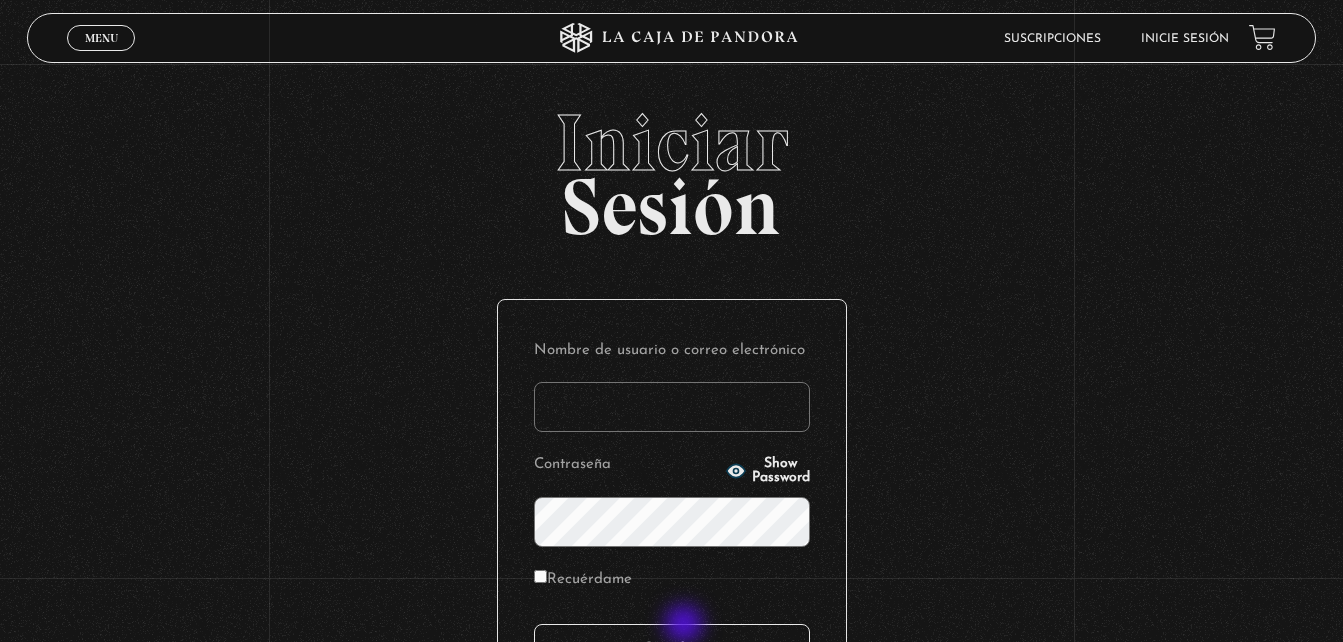 type on "epaniagua07@hotmail.com" 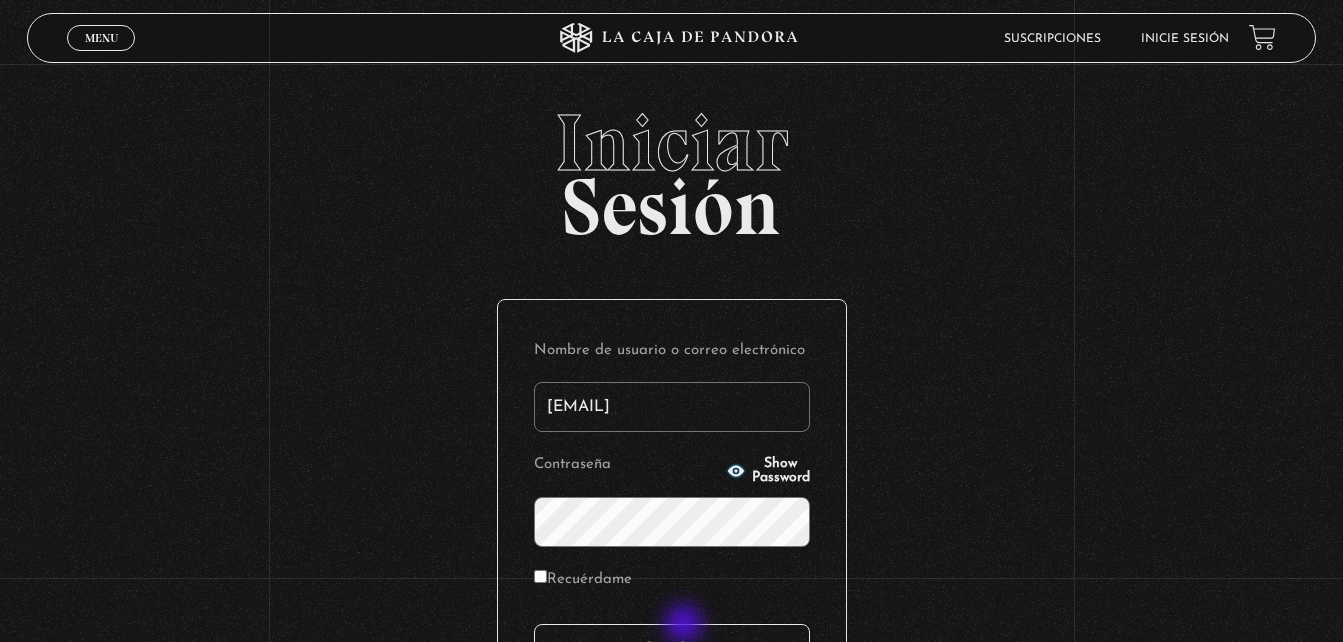 click on "Acceder" at bounding box center (672, 649) 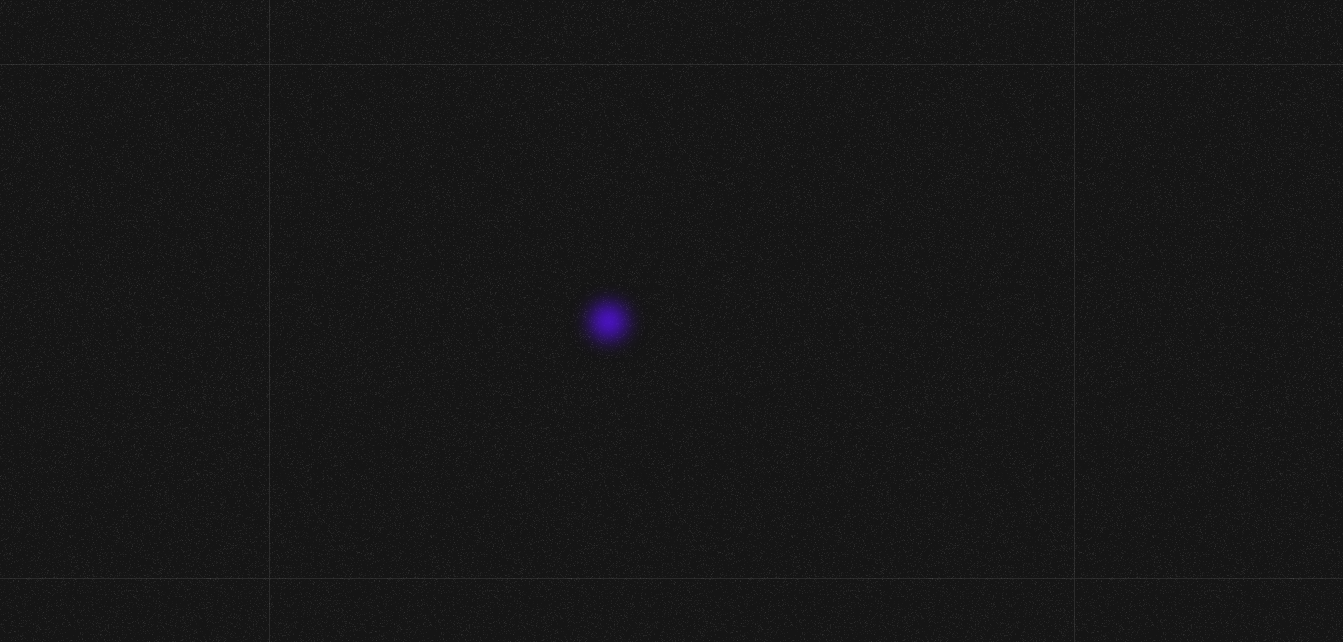 scroll, scrollTop: 0, scrollLeft: 0, axis: both 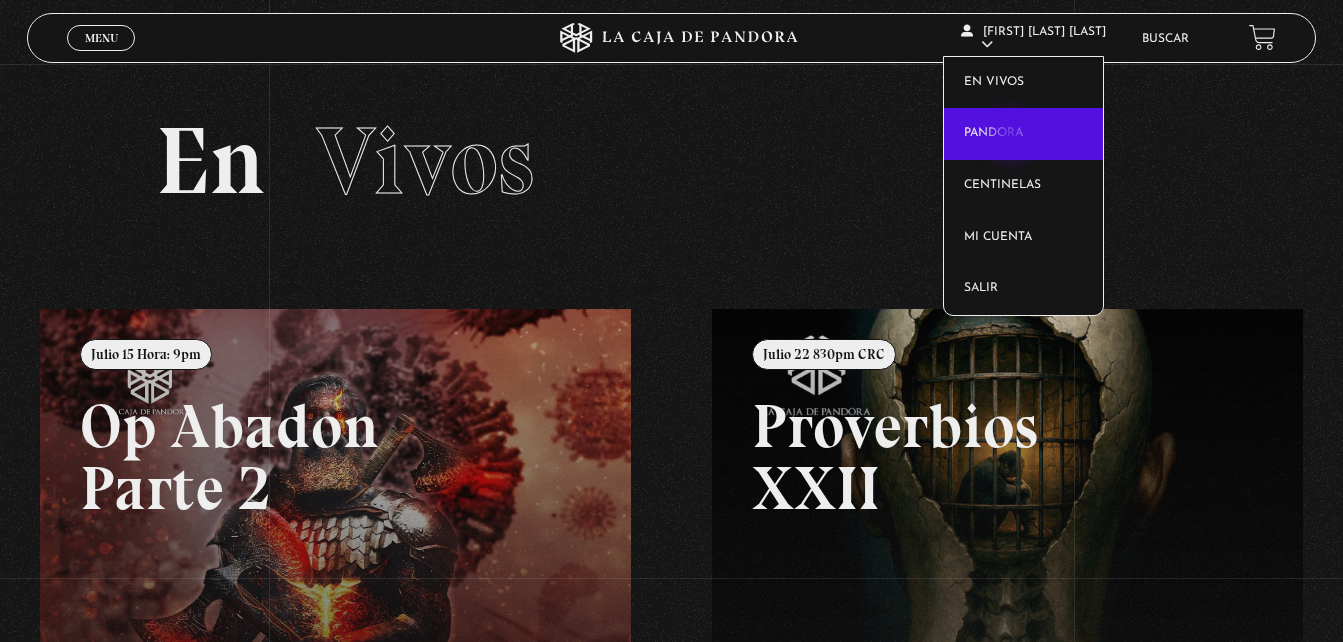 click on "Pandora" at bounding box center (1023, 134) 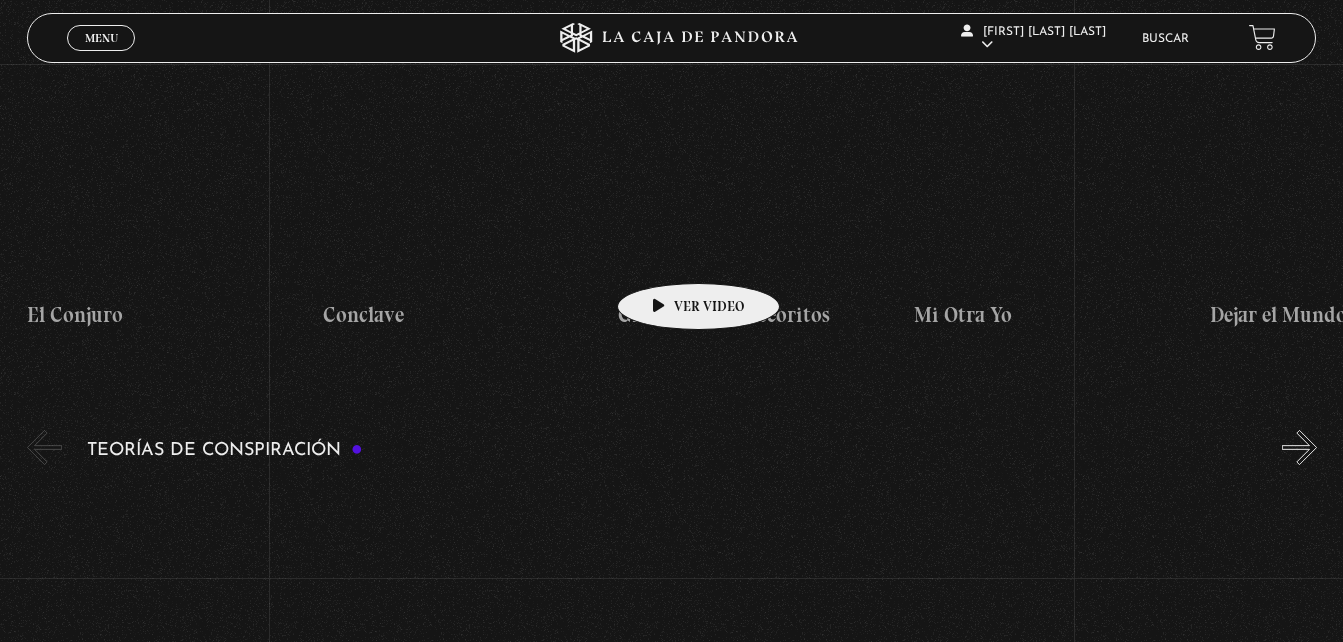 scroll, scrollTop: 4000, scrollLeft: 0, axis: vertical 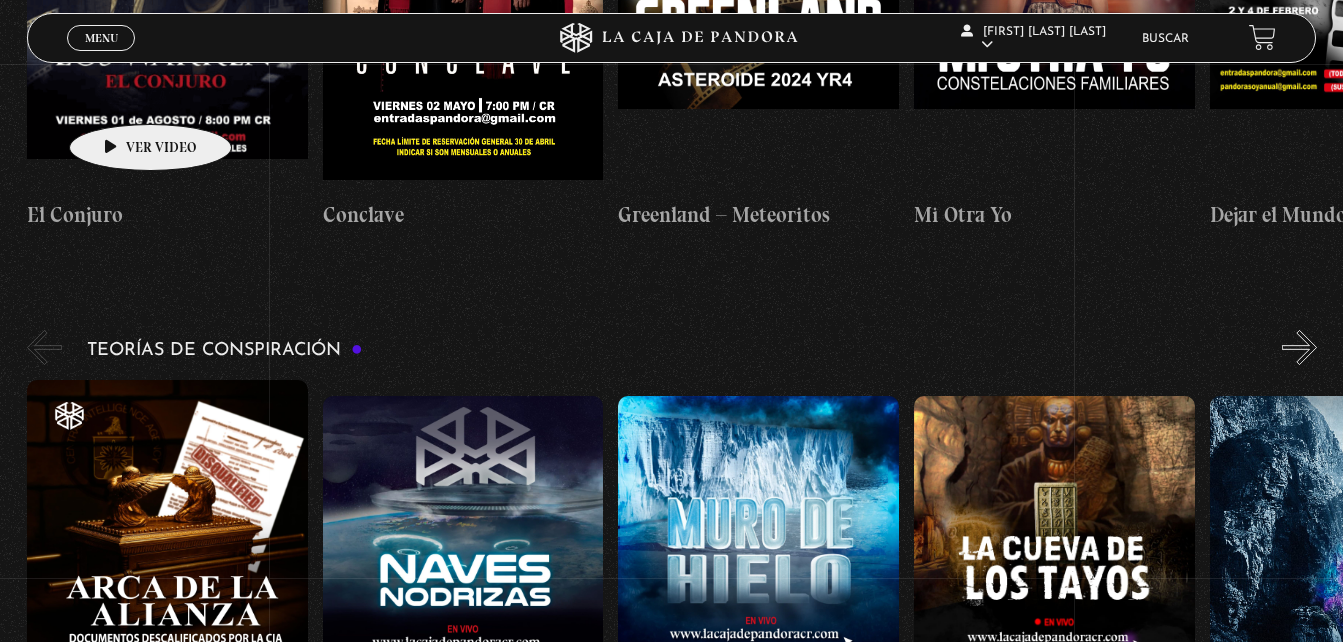 click at bounding box center (167, 9) 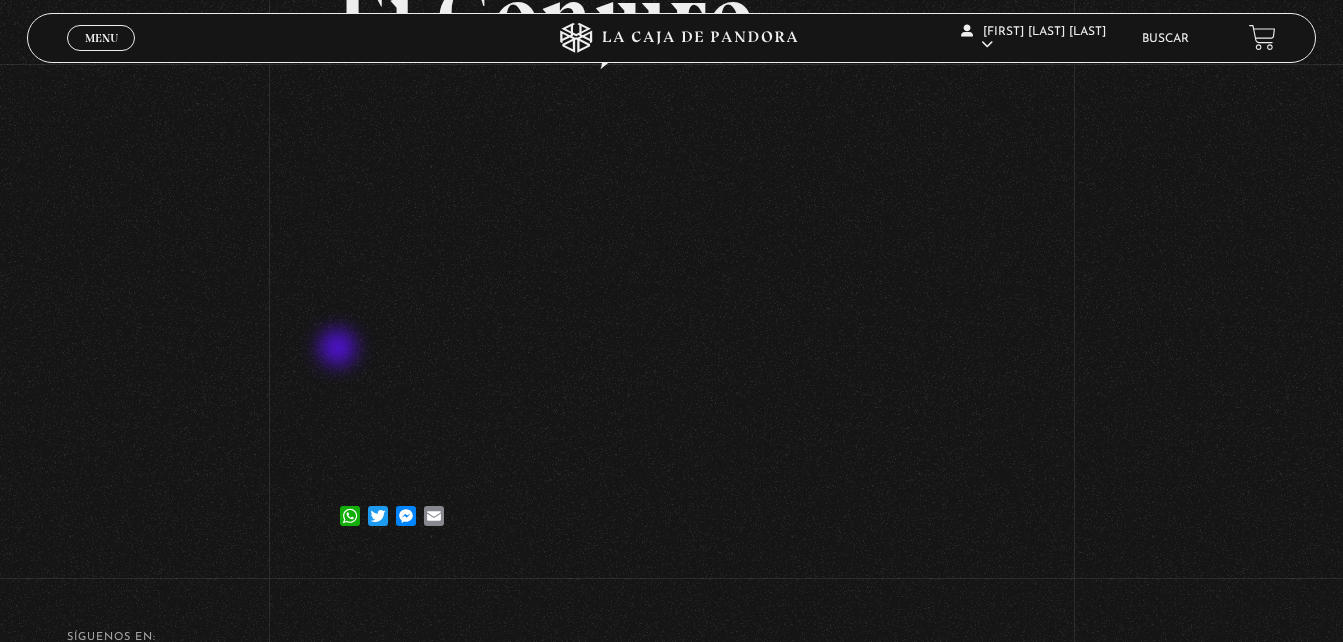 scroll, scrollTop: 100, scrollLeft: 0, axis: vertical 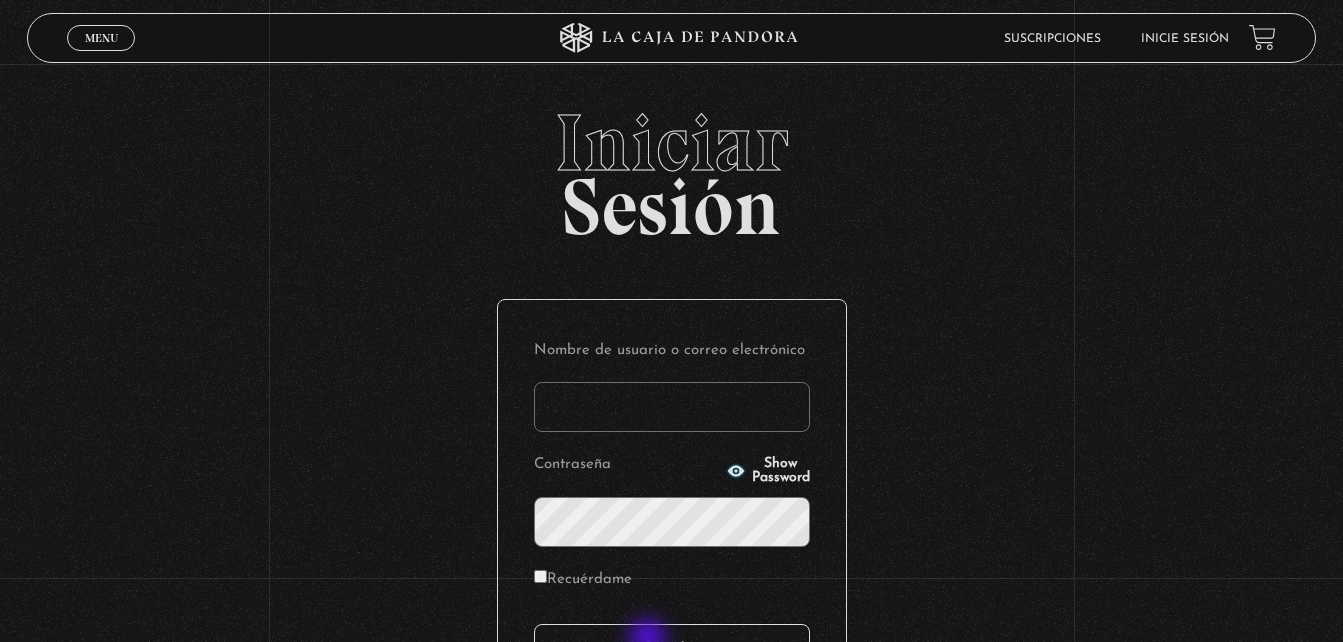 type on "epaniagua07@hotmail.com" 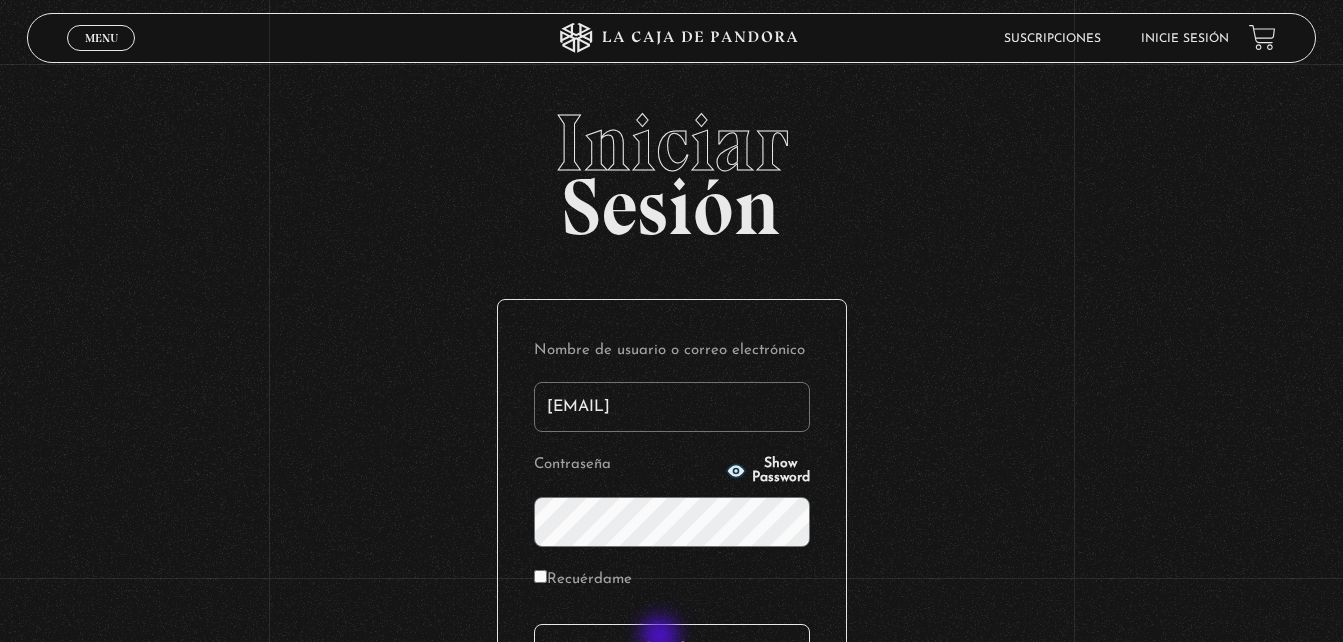 click on "Acceder" at bounding box center (672, 649) 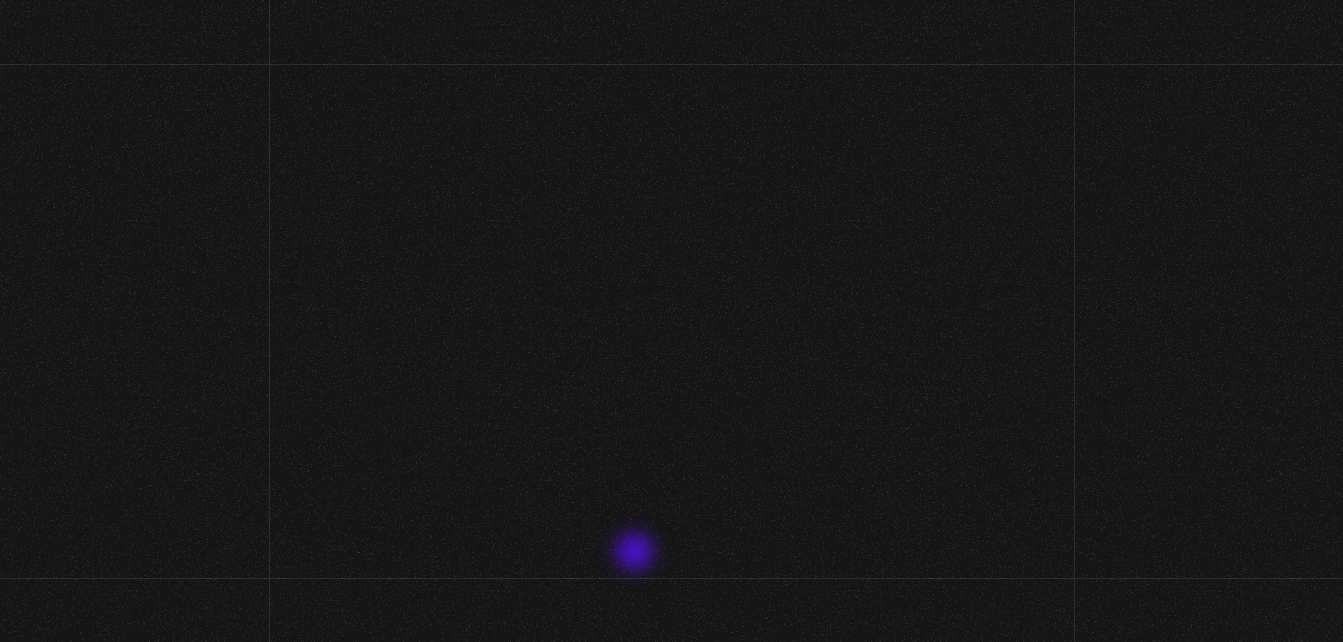 scroll, scrollTop: 0, scrollLeft: 0, axis: both 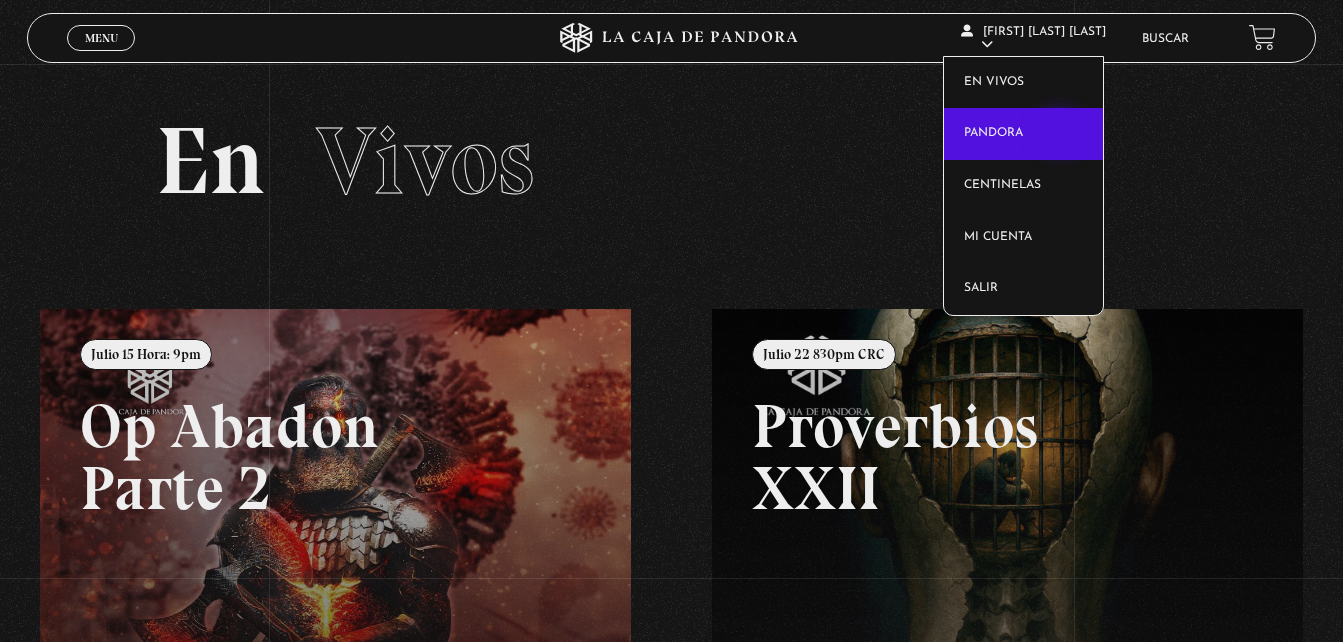click on "Pandora" at bounding box center [1023, 134] 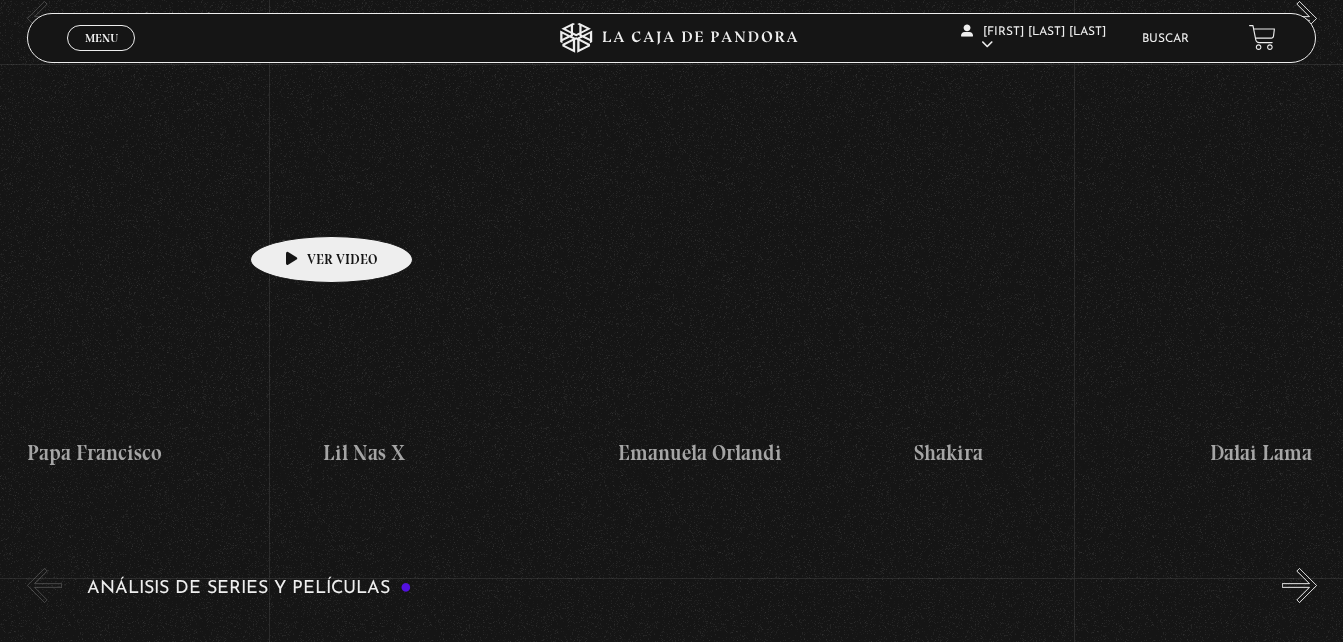 scroll, scrollTop: 3200, scrollLeft: 0, axis: vertical 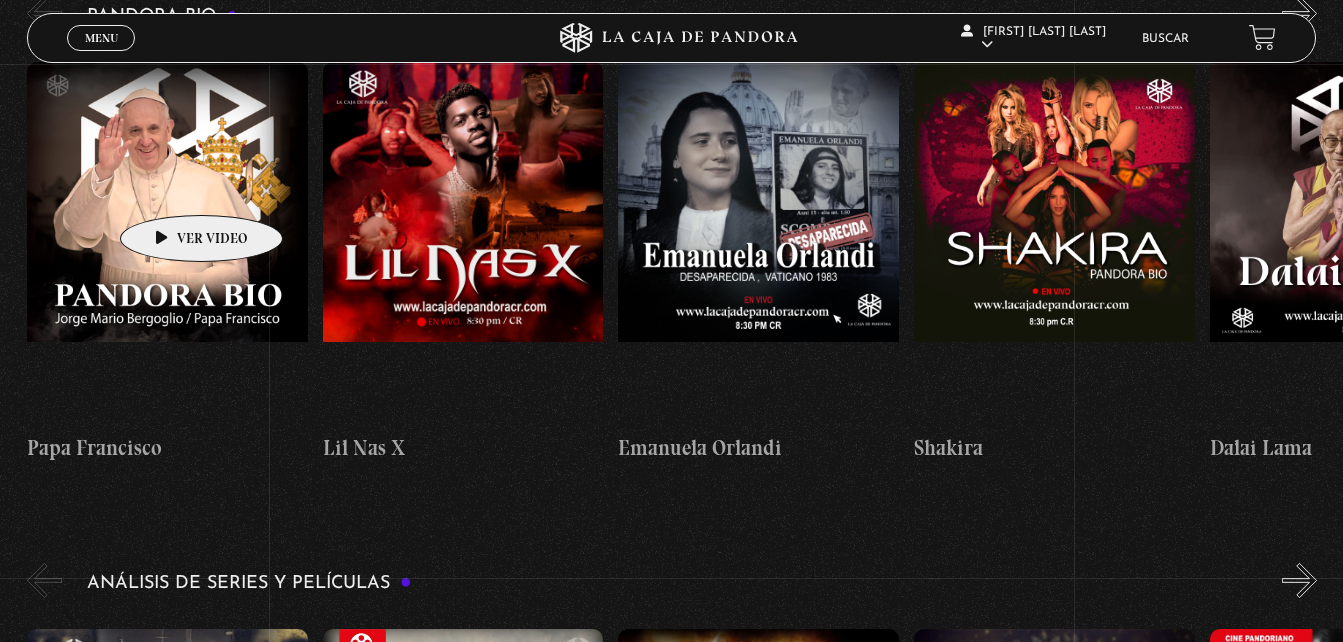 click at bounding box center [167, 242] 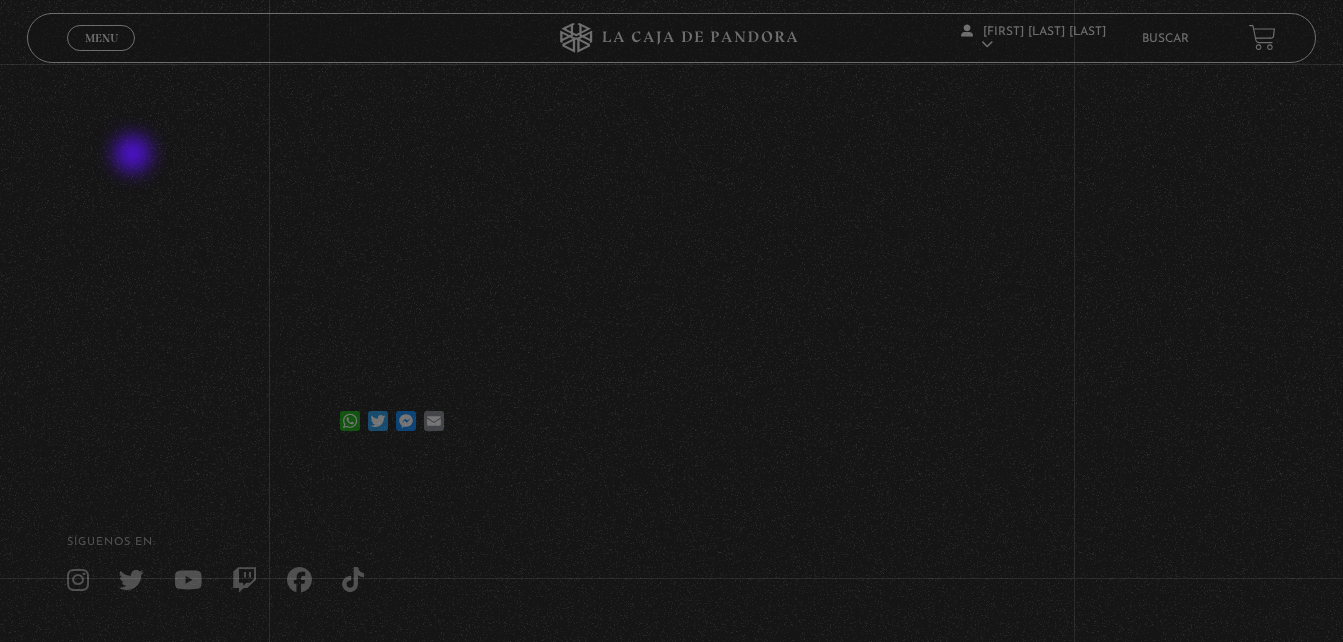 scroll, scrollTop: 300, scrollLeft: 0, axis: vertical 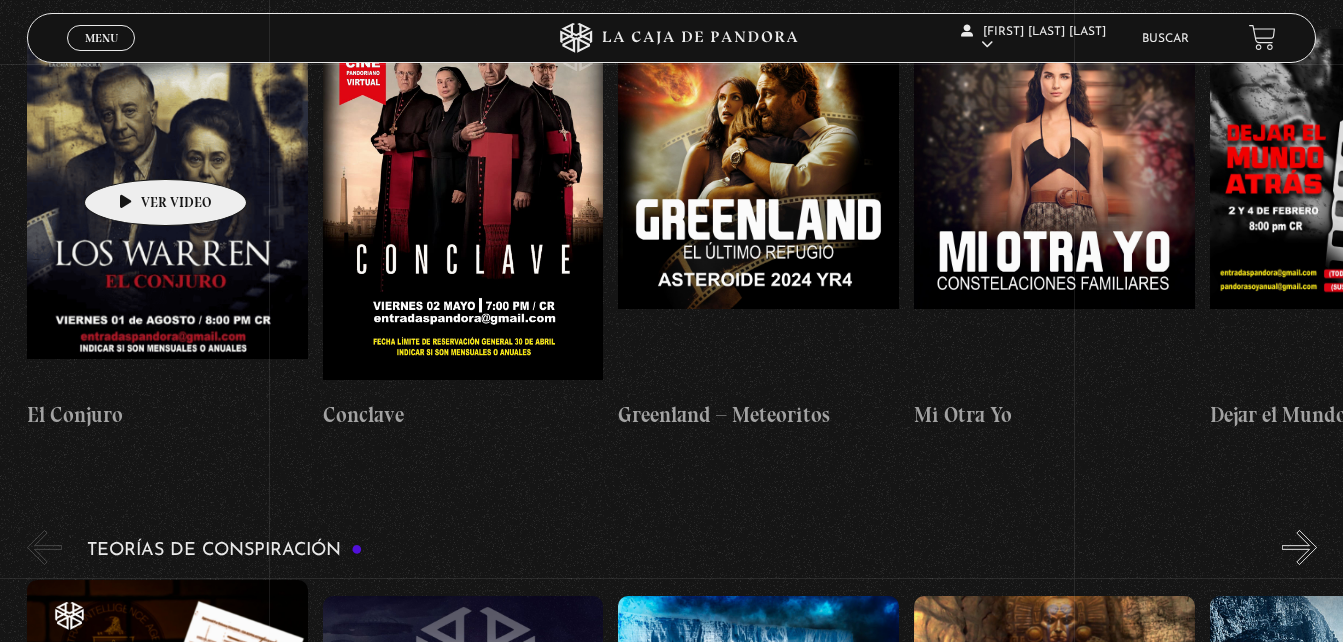 click at bounding box center [167, 209] 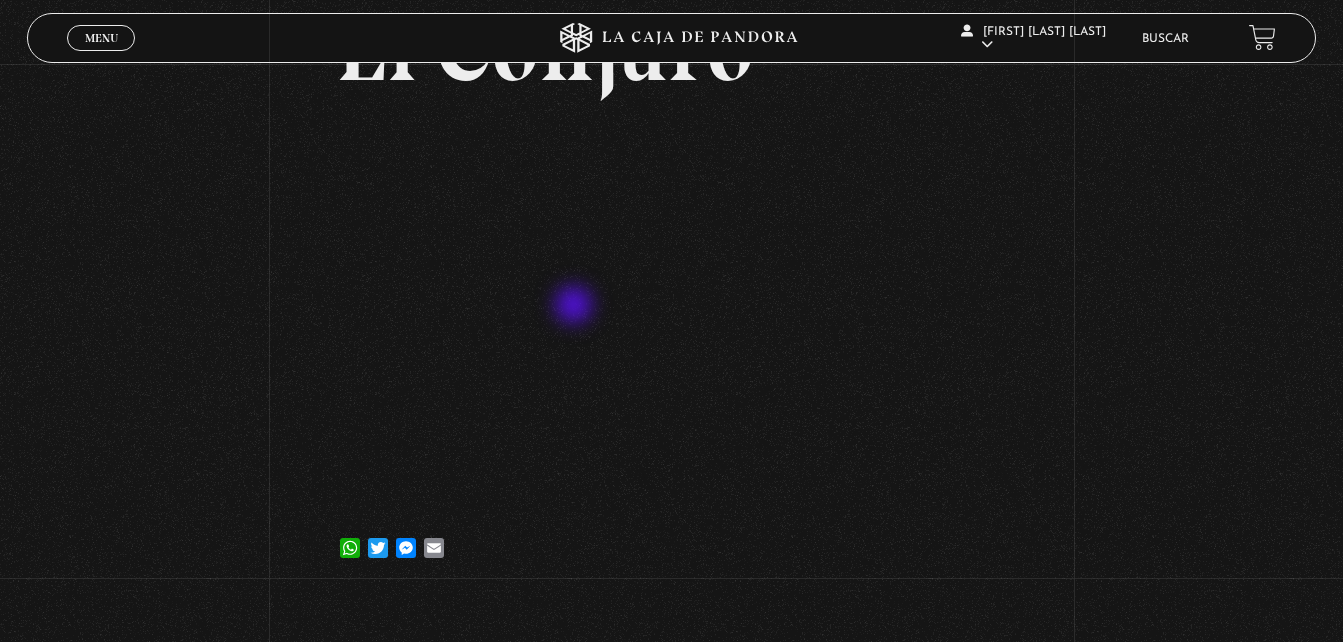 scroll, scrollTop: 200, scrollLeft: 0, axis: vertical 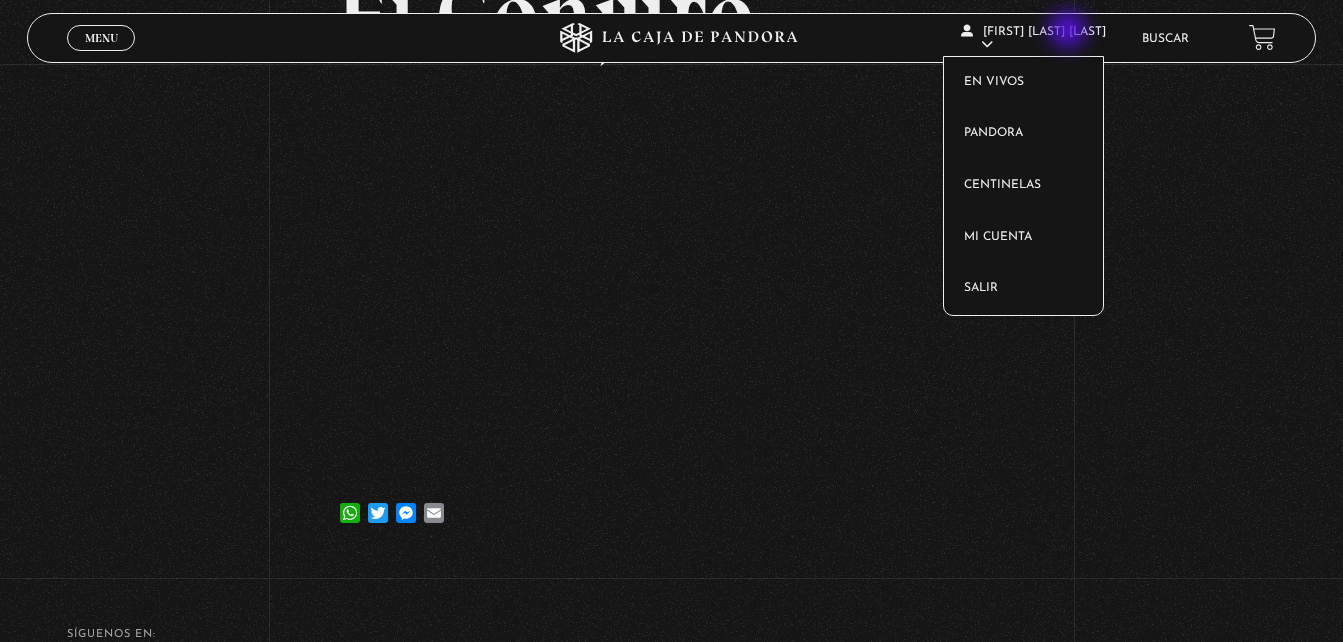 click on "ELENA BOLAÑOS PANIAGUA
En vivos
Pandora
Centinelas
Mi cuenta
Salir" at bounding box center (1041, 38) 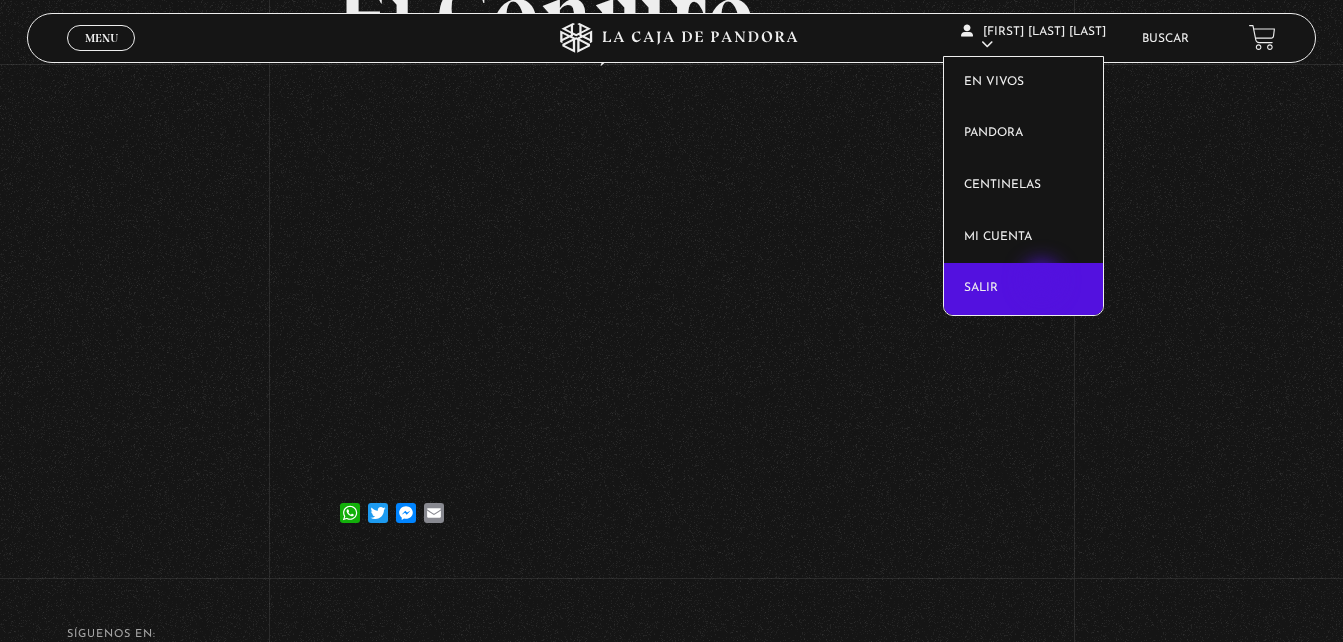 click on "Salir" at bounding box center (1023, 289) 